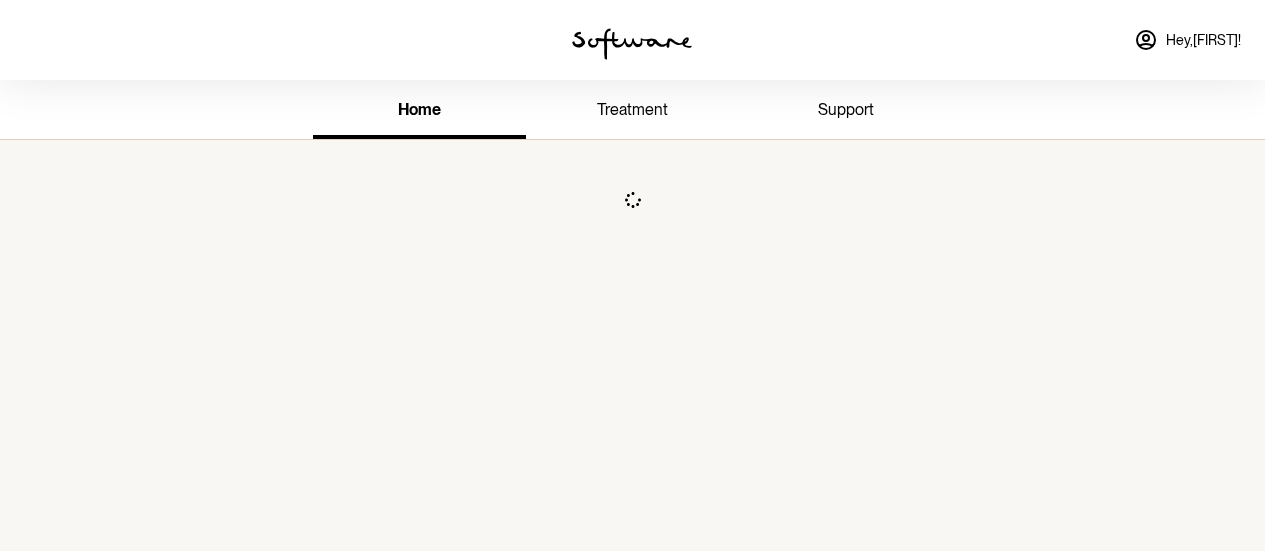 scroll, scrollTop: 0, scrollLeft: 0, axis: both 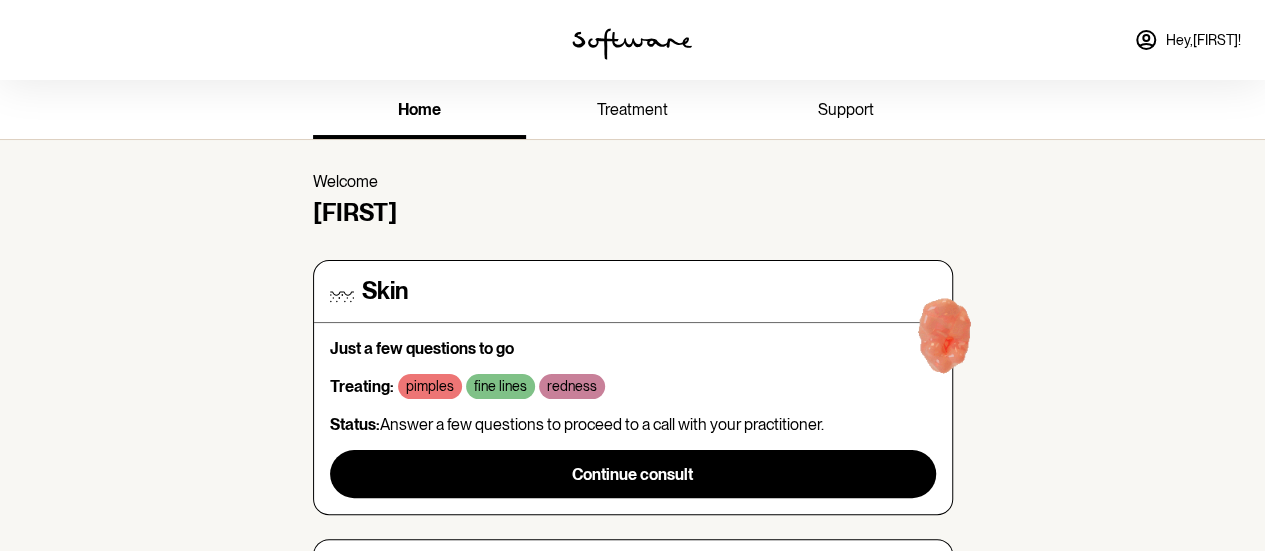 click on "treatment" at bounding box center (632, 109) 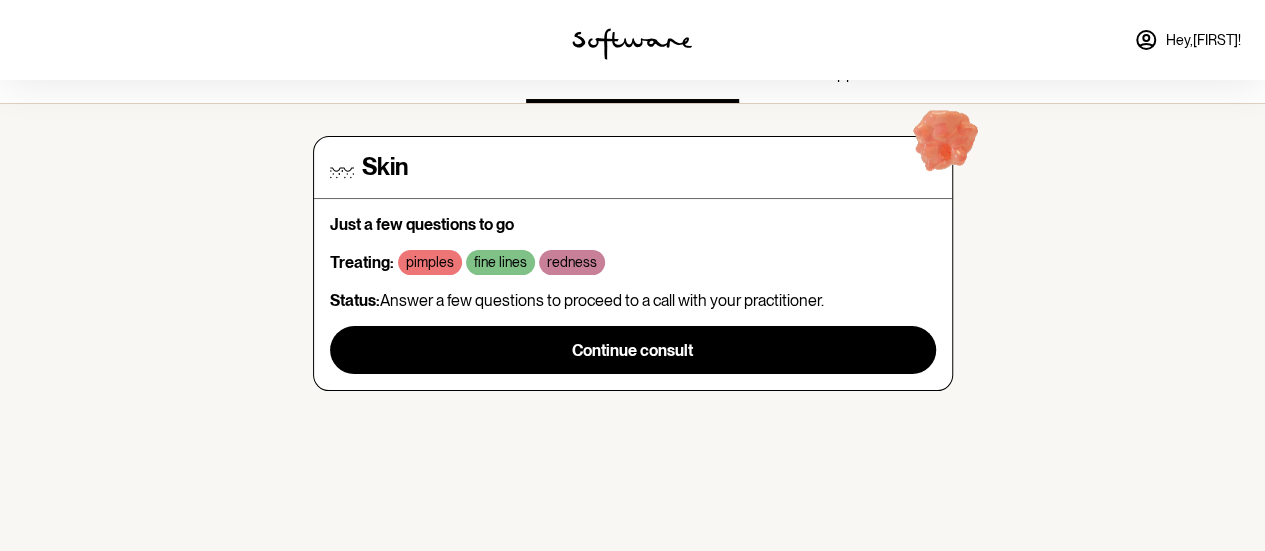 scroll, scrollTop: 0, scrollLeft: 0, axis: both 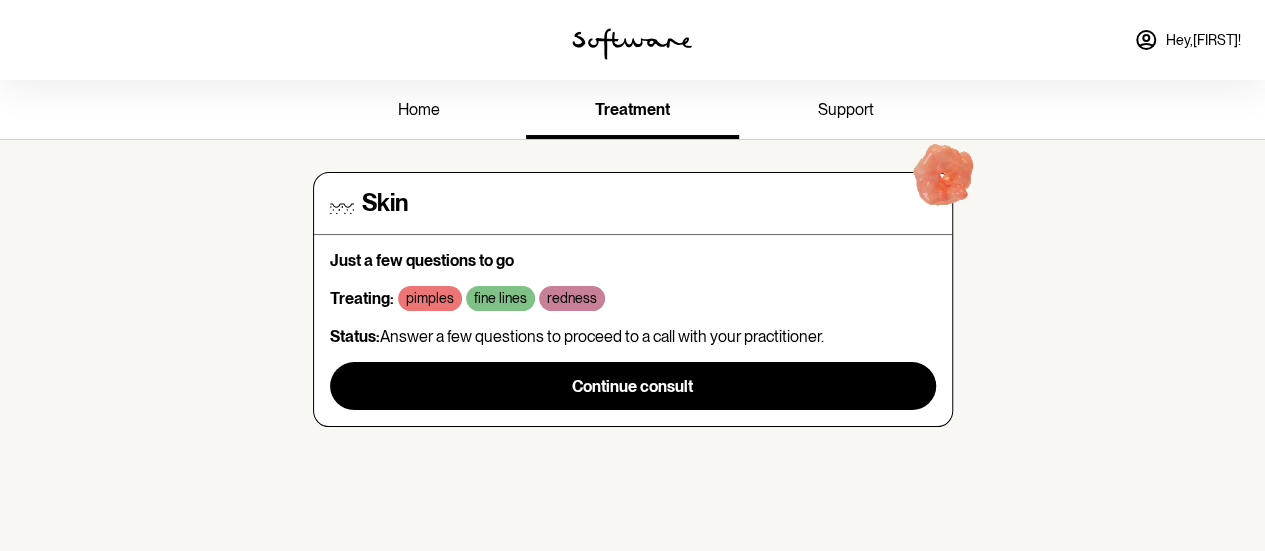 click on "home" at bounding box center (419, 111) 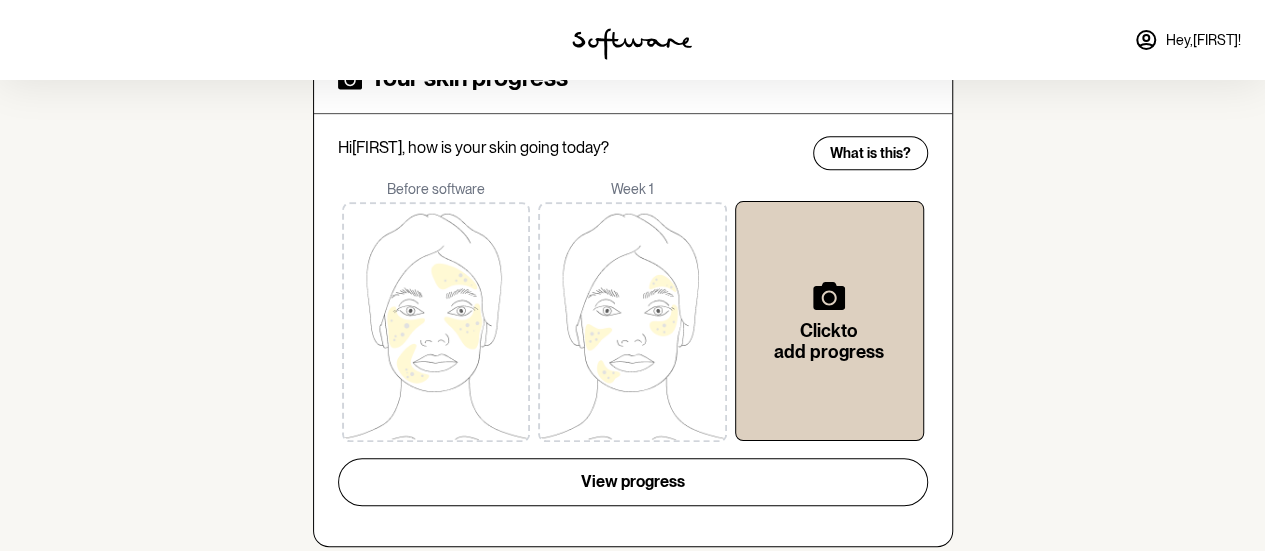 scroll, scrollTop: 525, scrollLeft: 0, axis: vertical 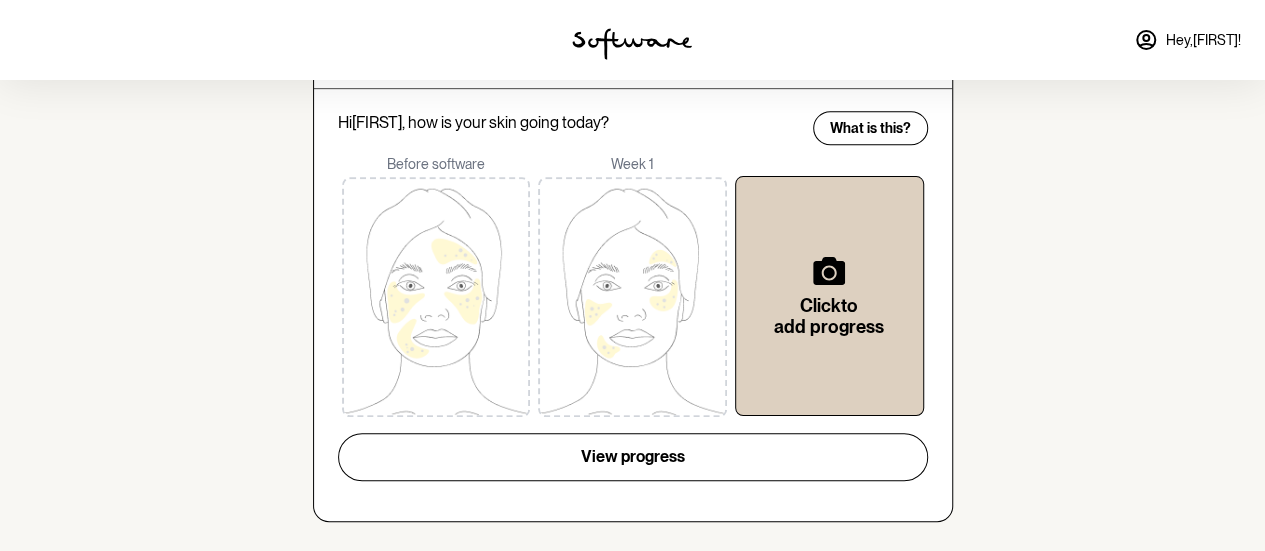 click on "Hey,  [FIRST] !" at bounding box center (1203, 40) 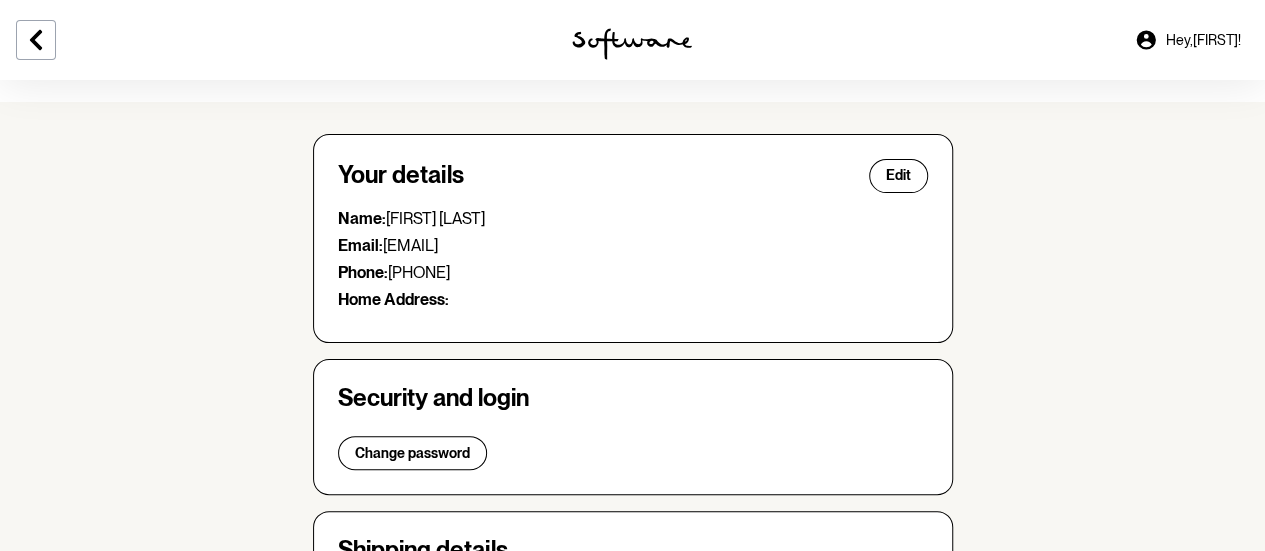 scroll, scrollTop: 0, scrollLeft: 0, axis: both 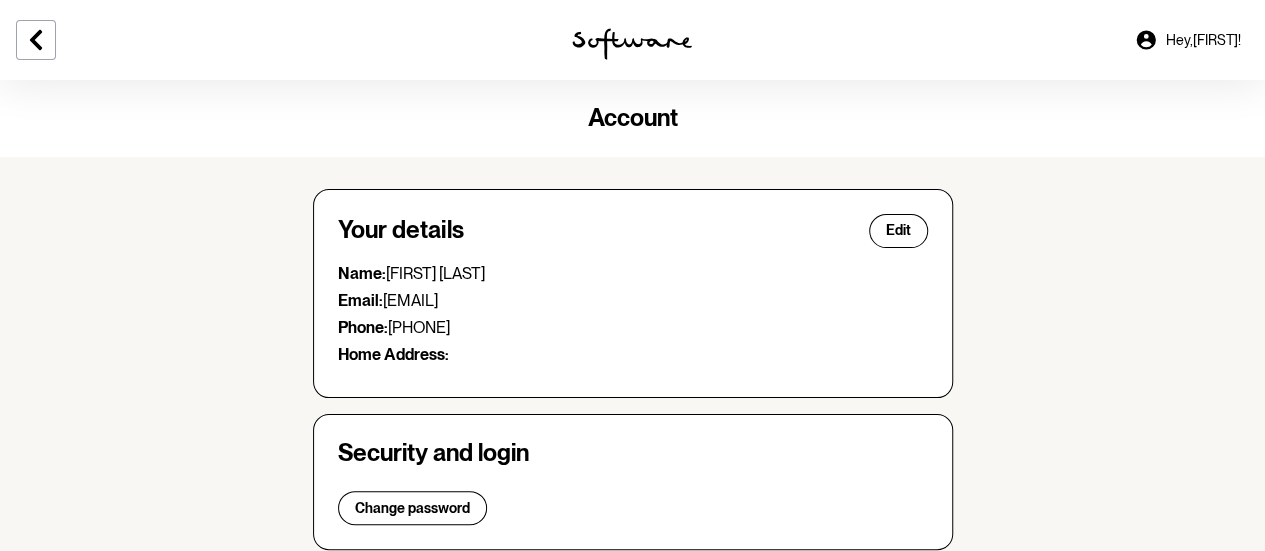click on "Account" at bounding box center [633, 117] 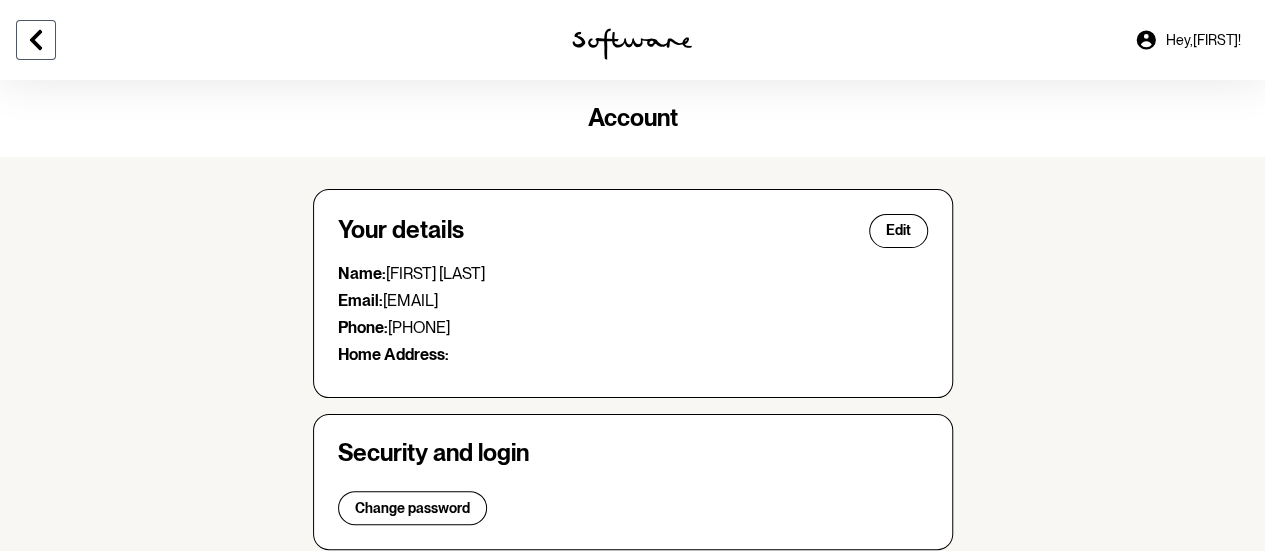 click 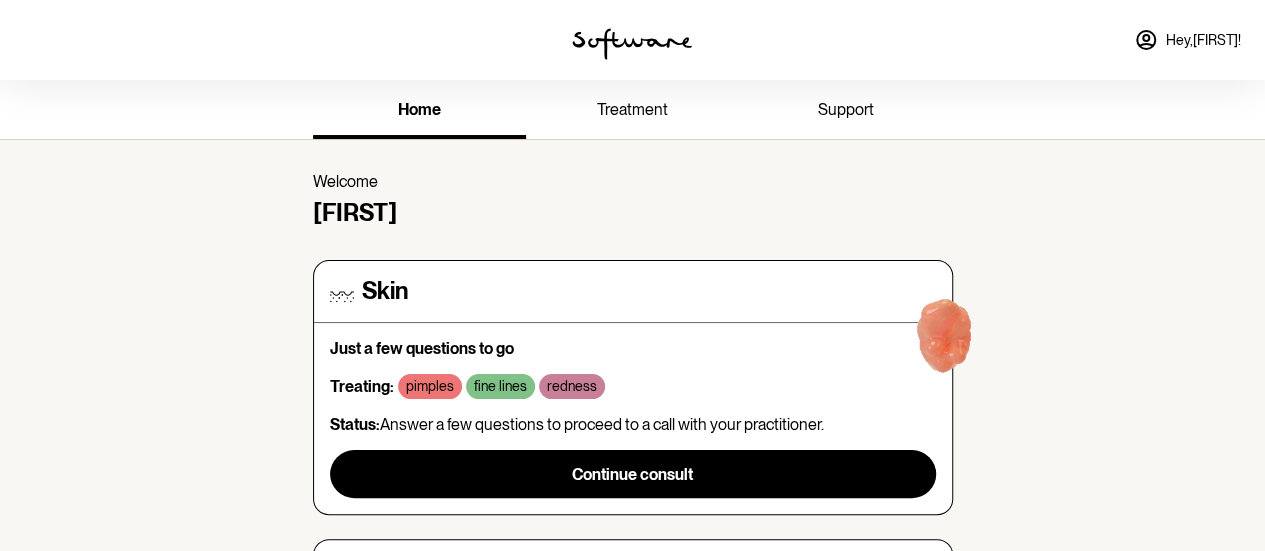 click on "support" at bounding box center [846, 109] 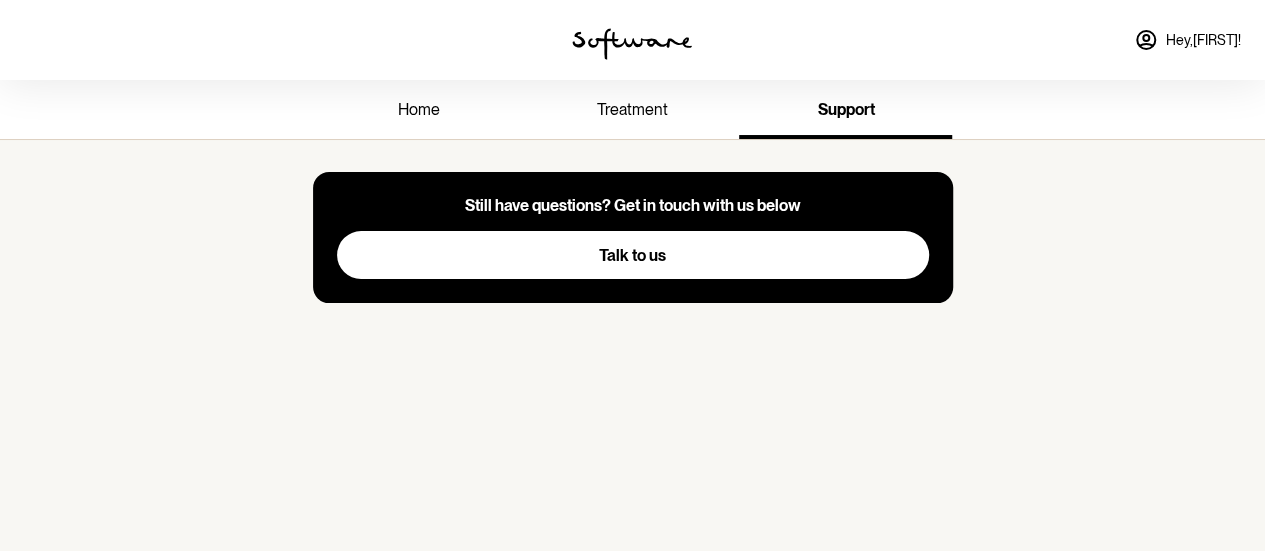 click on "home" at bounding box center (419, 109) 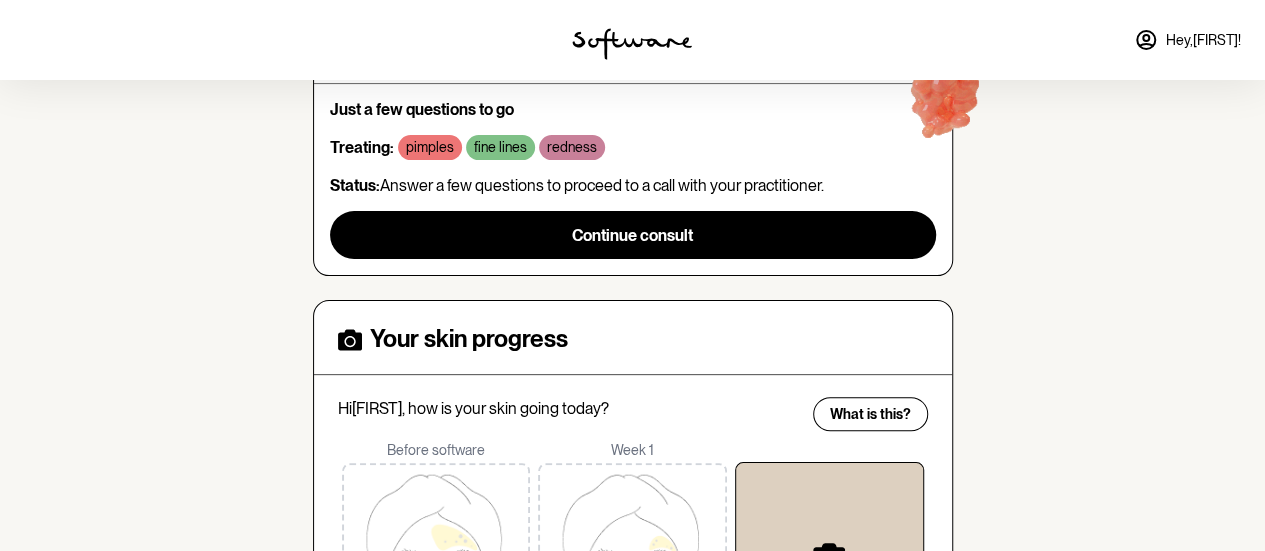 scroll, scrollTop: 125, scrollLeft: 0, axis: vertical 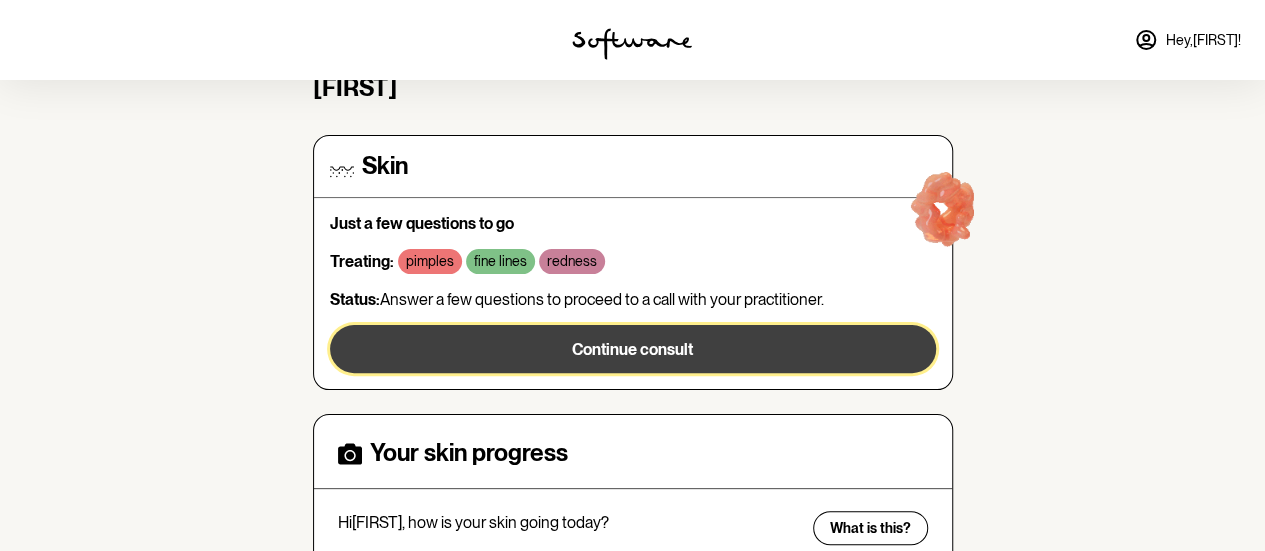 click on "Continue consult" at bounding box center [632, 349] 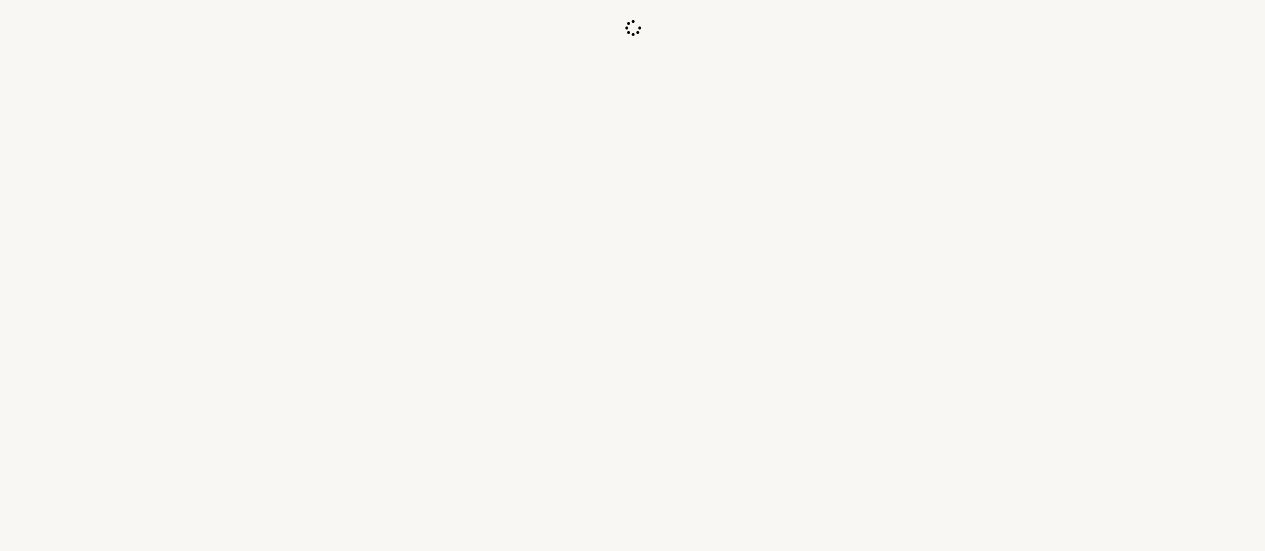 scroll, scrollTop: 0, scrollLeft: 0, axis: both 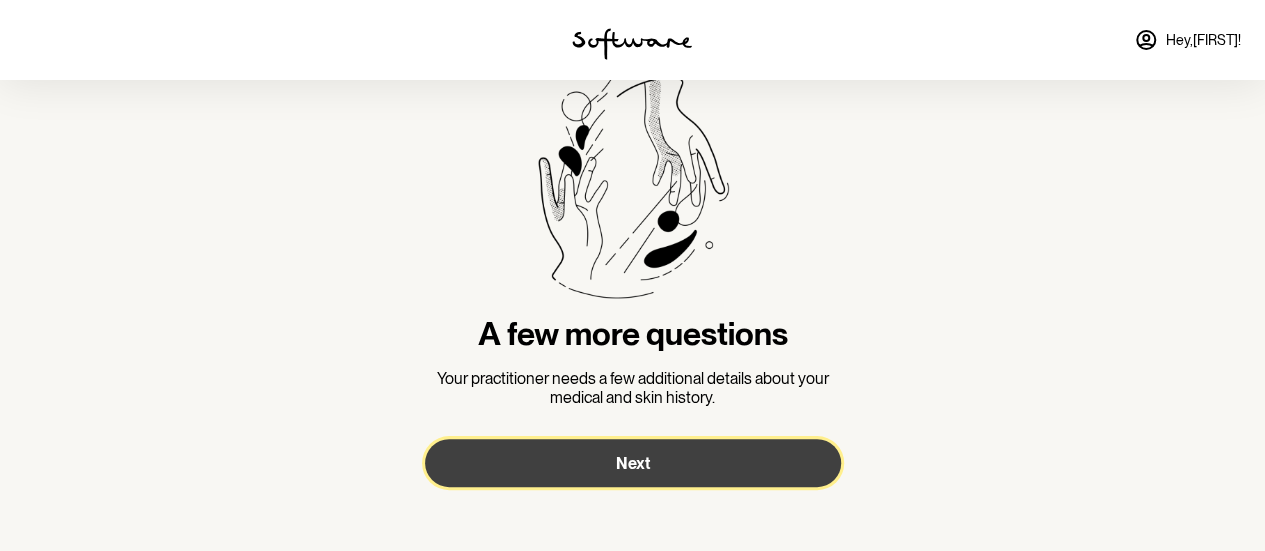 click on "Next" at bounding box center [633, 463] 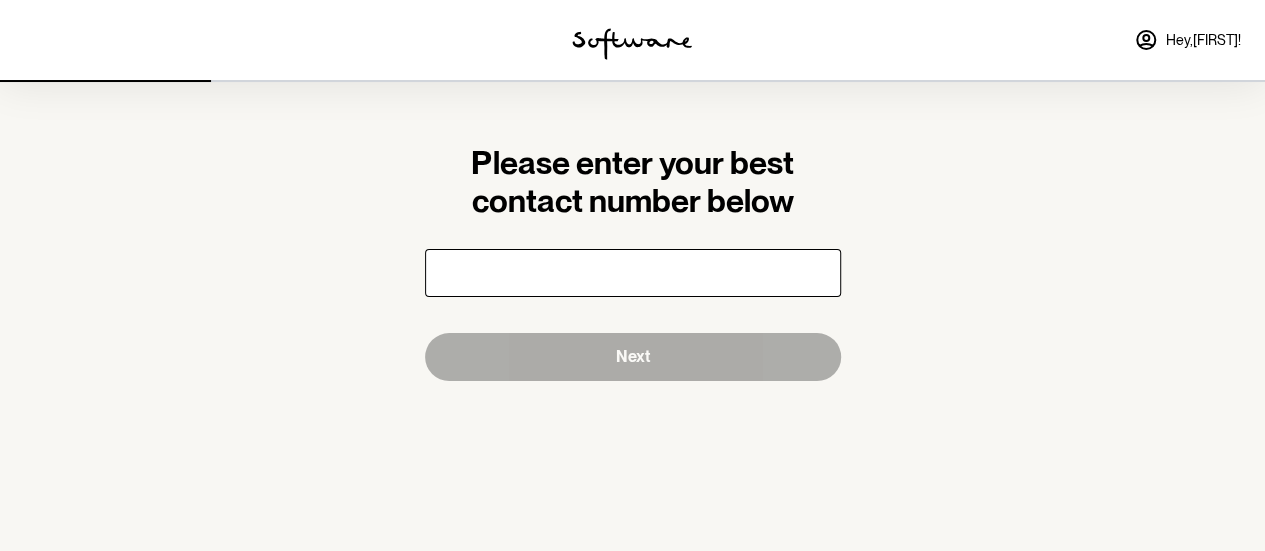 scroll, scrollTop: 0, scrollLeft: 0, axis: both 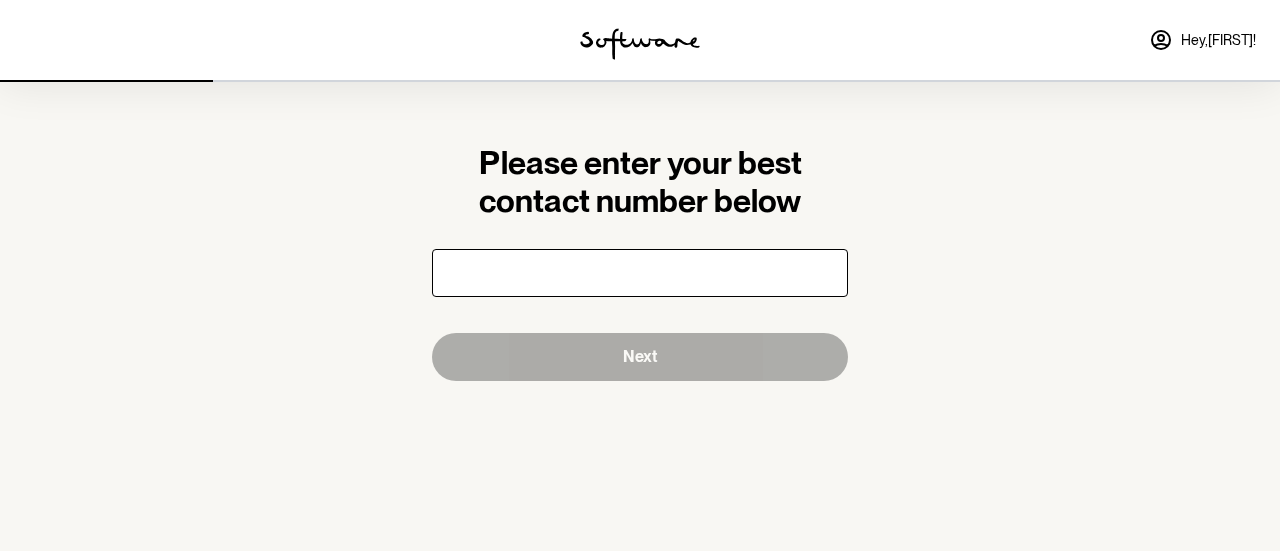 click at bounding box center (640, 273) 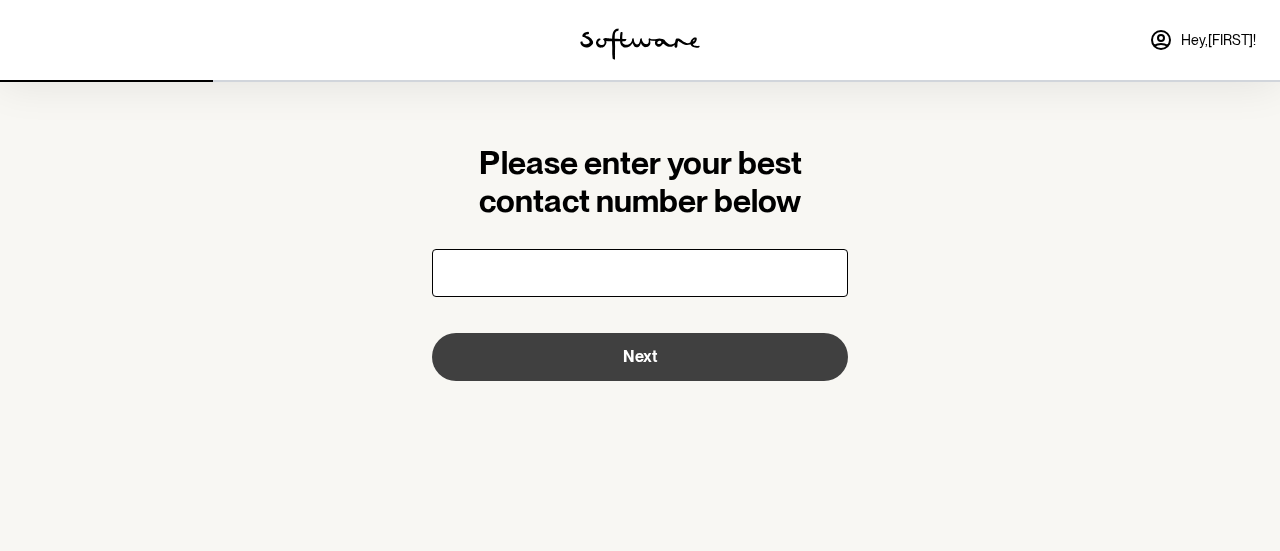 type on "[PHONE]" 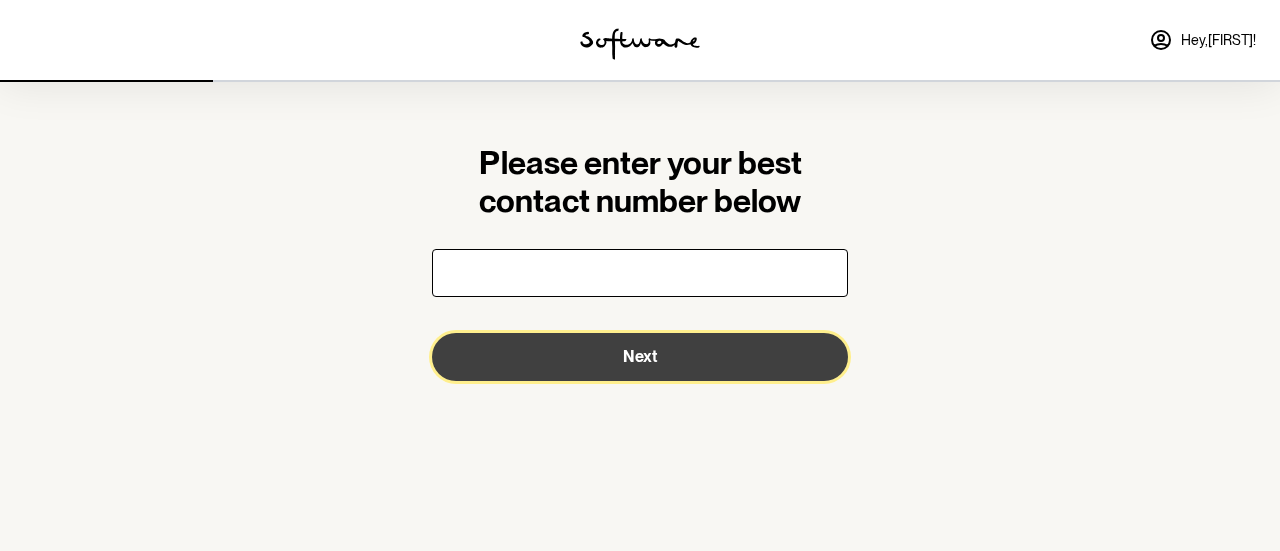 click on "Next" at bounding box center (640, 357) 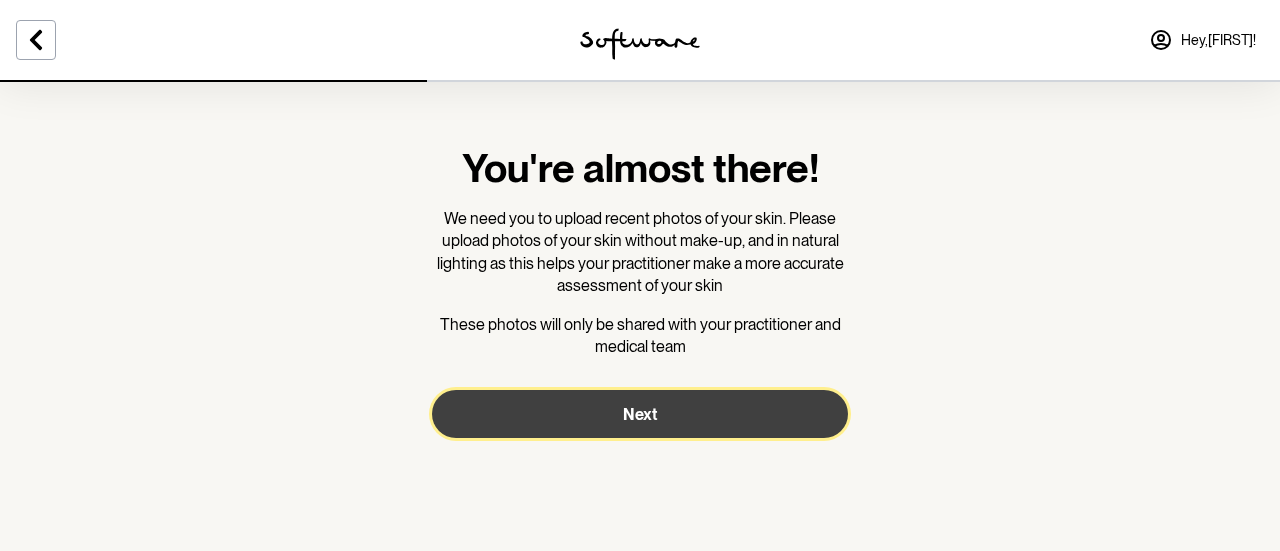 click on "Next" at bounding box center [640, 414] 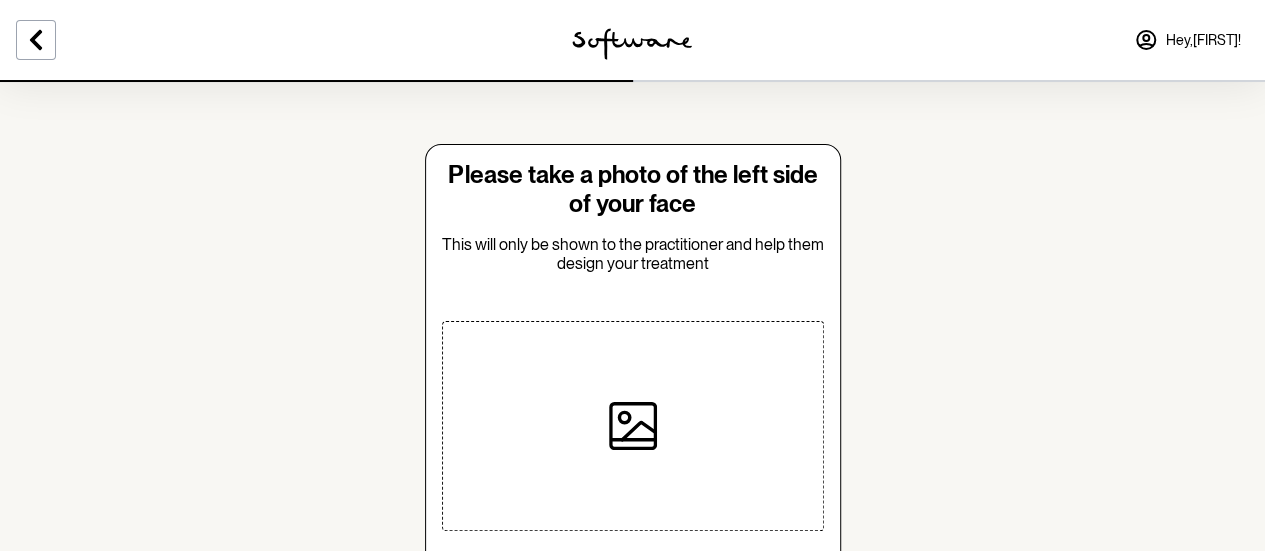 scroll, scrollTop: 0, scrollLeft: 0, axis: both 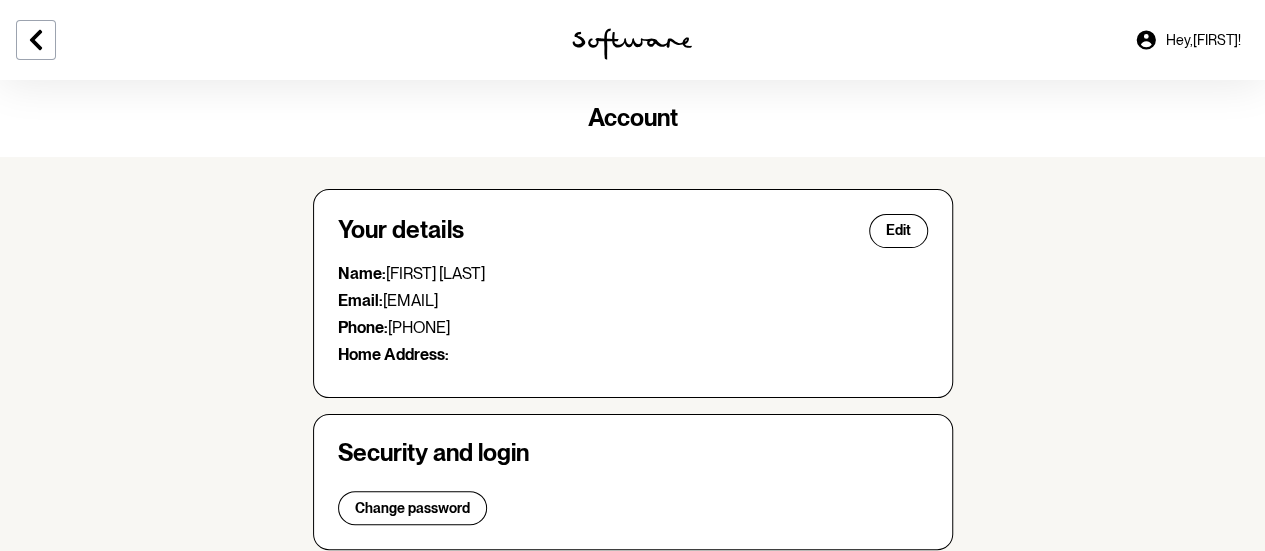 drag, startPoint x: 496, startPoint y: 327, endPoint x: 338, endPoint y: 321, distance: 158.11388 